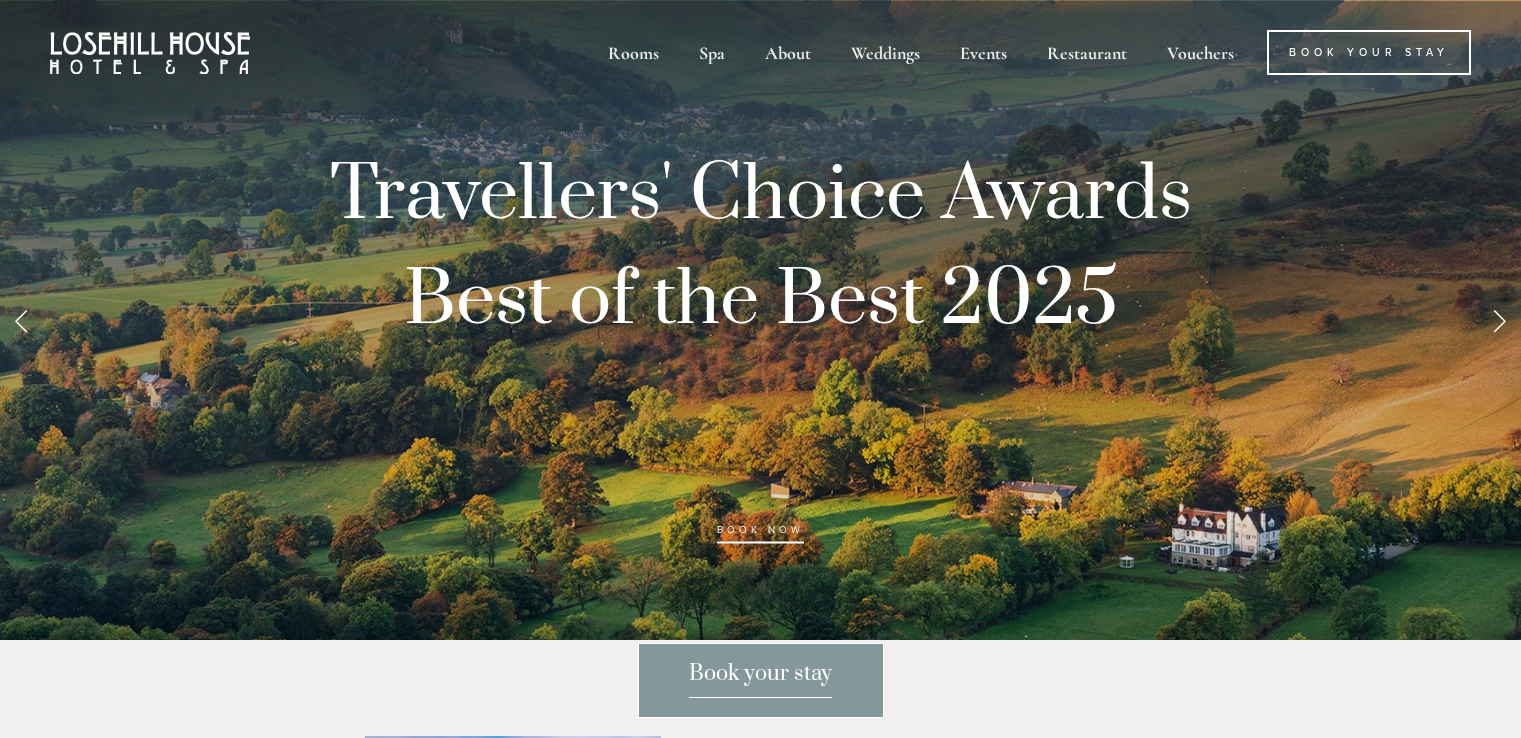 scroll, scrollTop: 0, scrollLeft: 0, axis: both 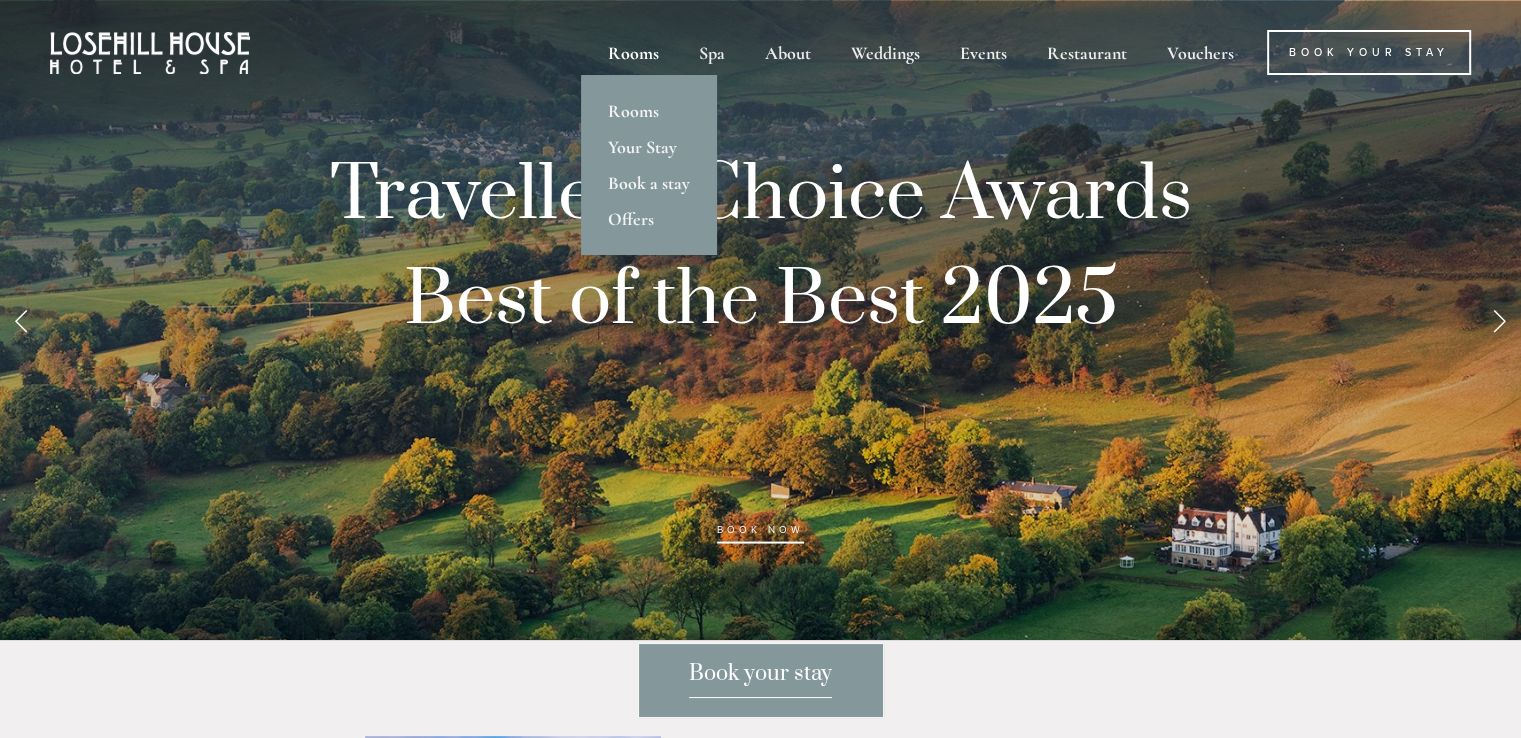 click on "Rooms" at bounding box center (633, 52) 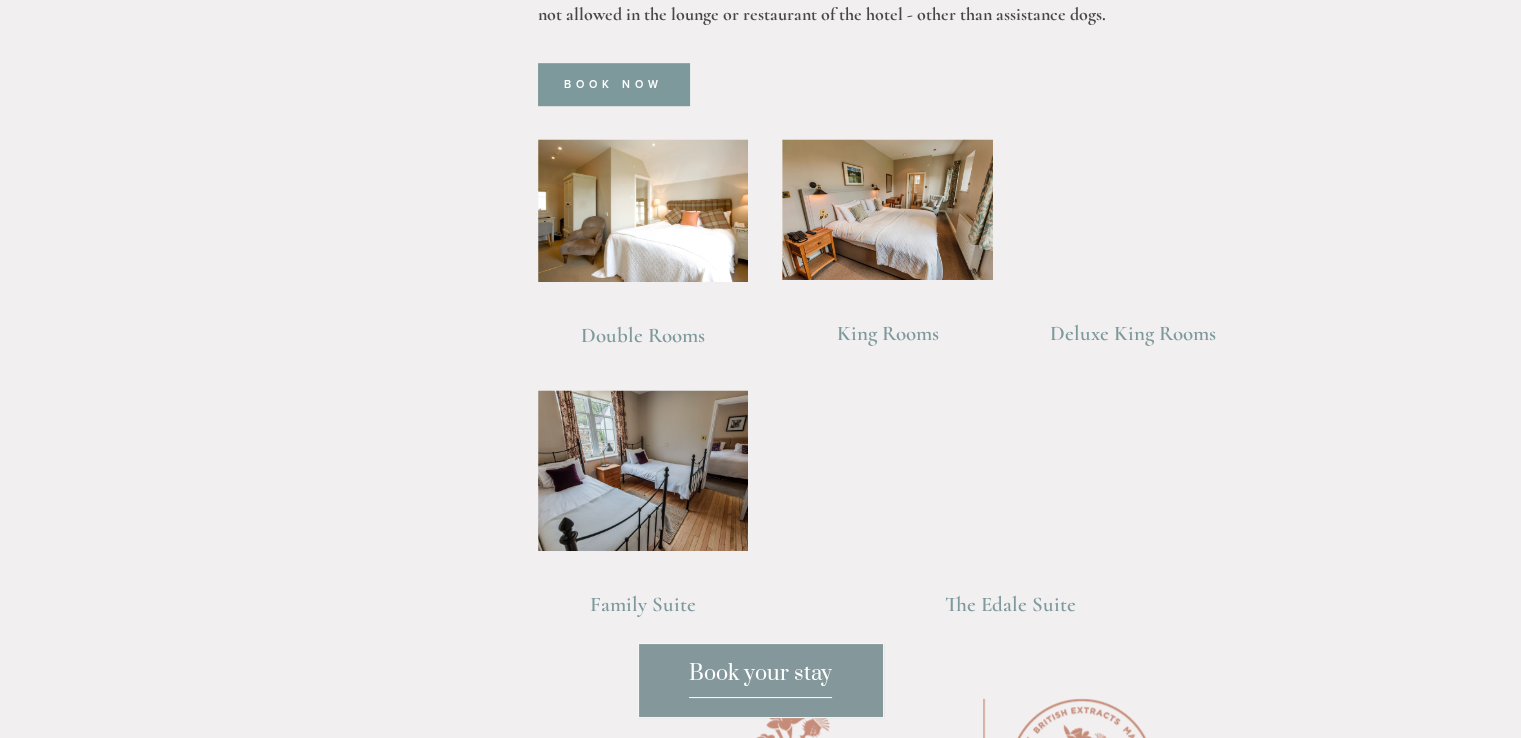 scroll, scrollTop: 1500, scrollLeft: 0, axis: vertical 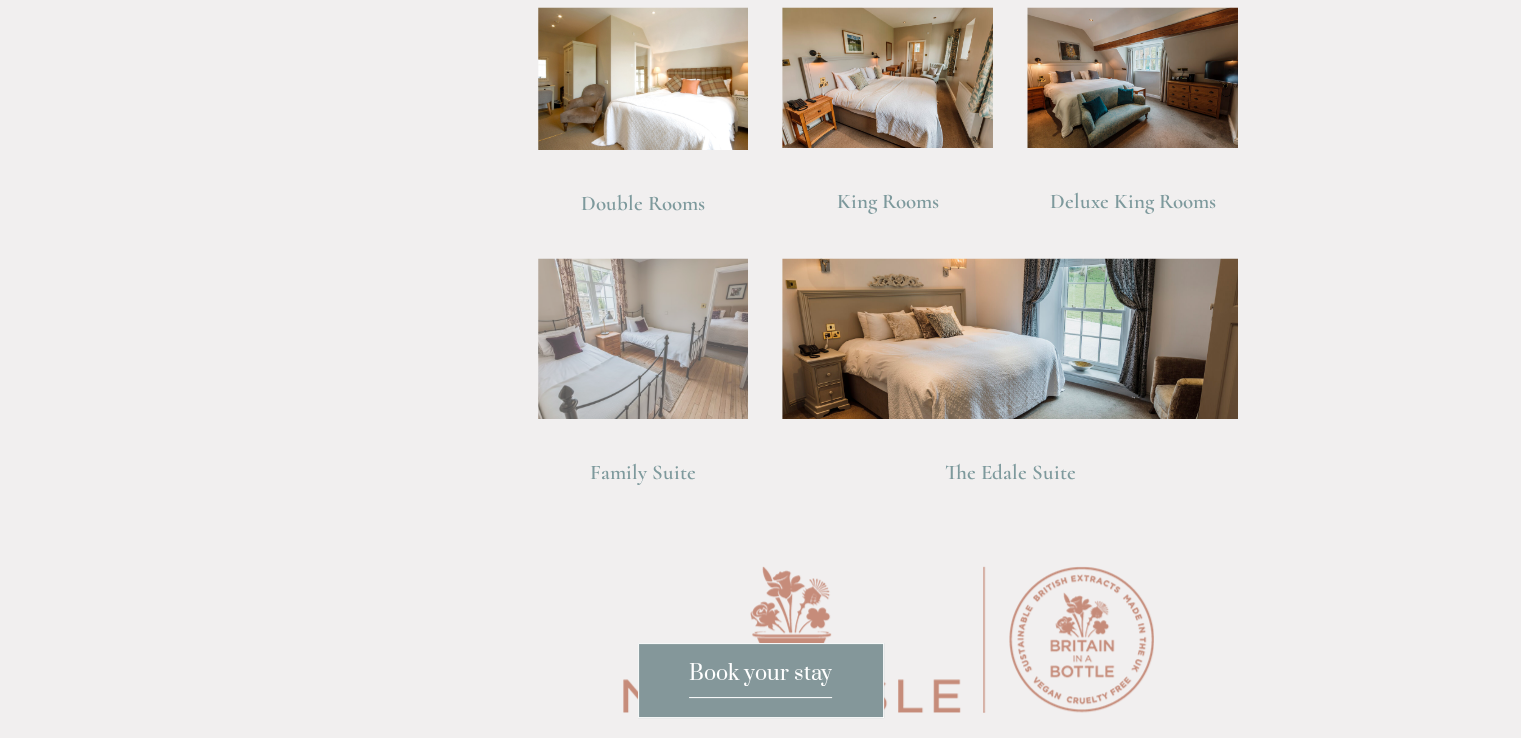 click at bounding box center (643, 338) 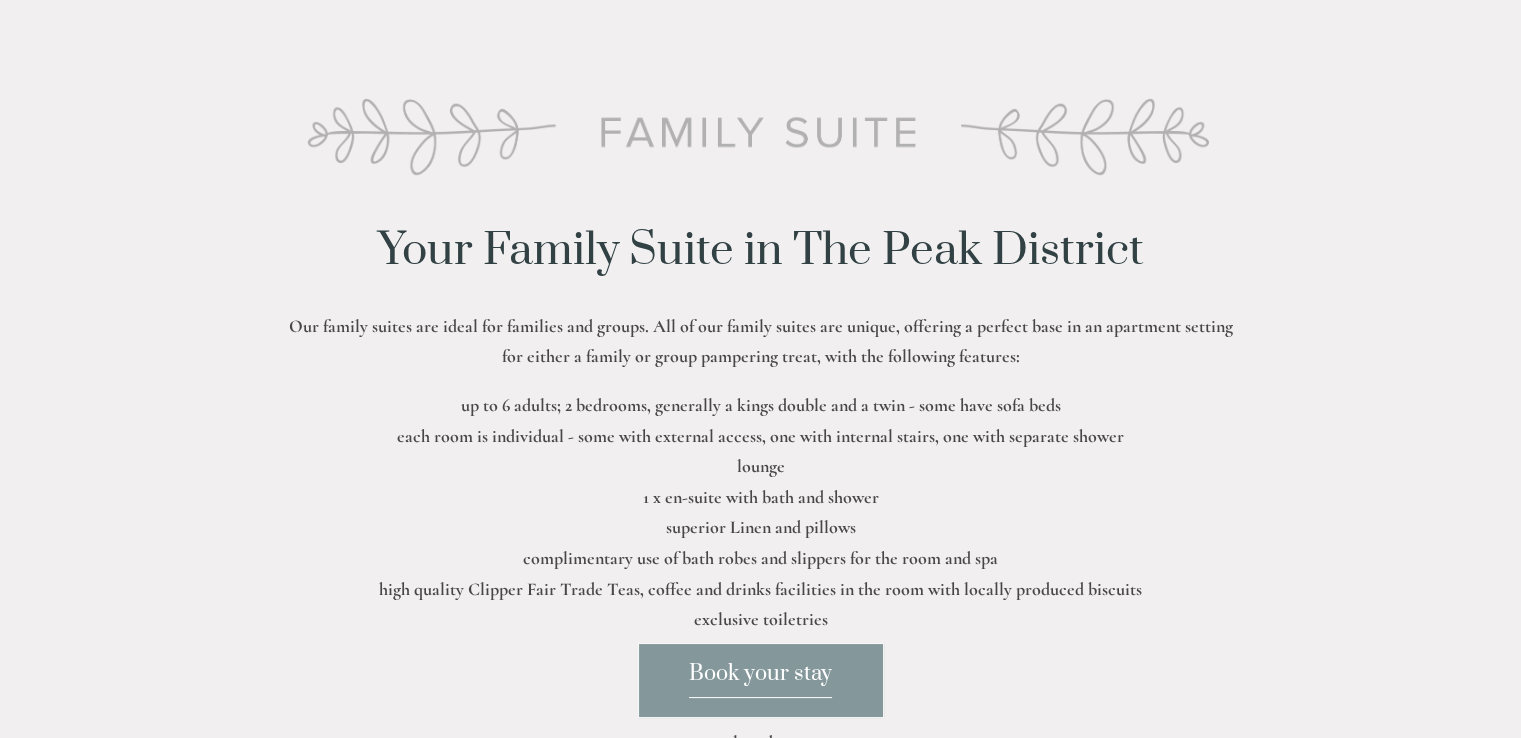 scroll, scrollTop: 500, scrollLeft: 0, axis: vertical 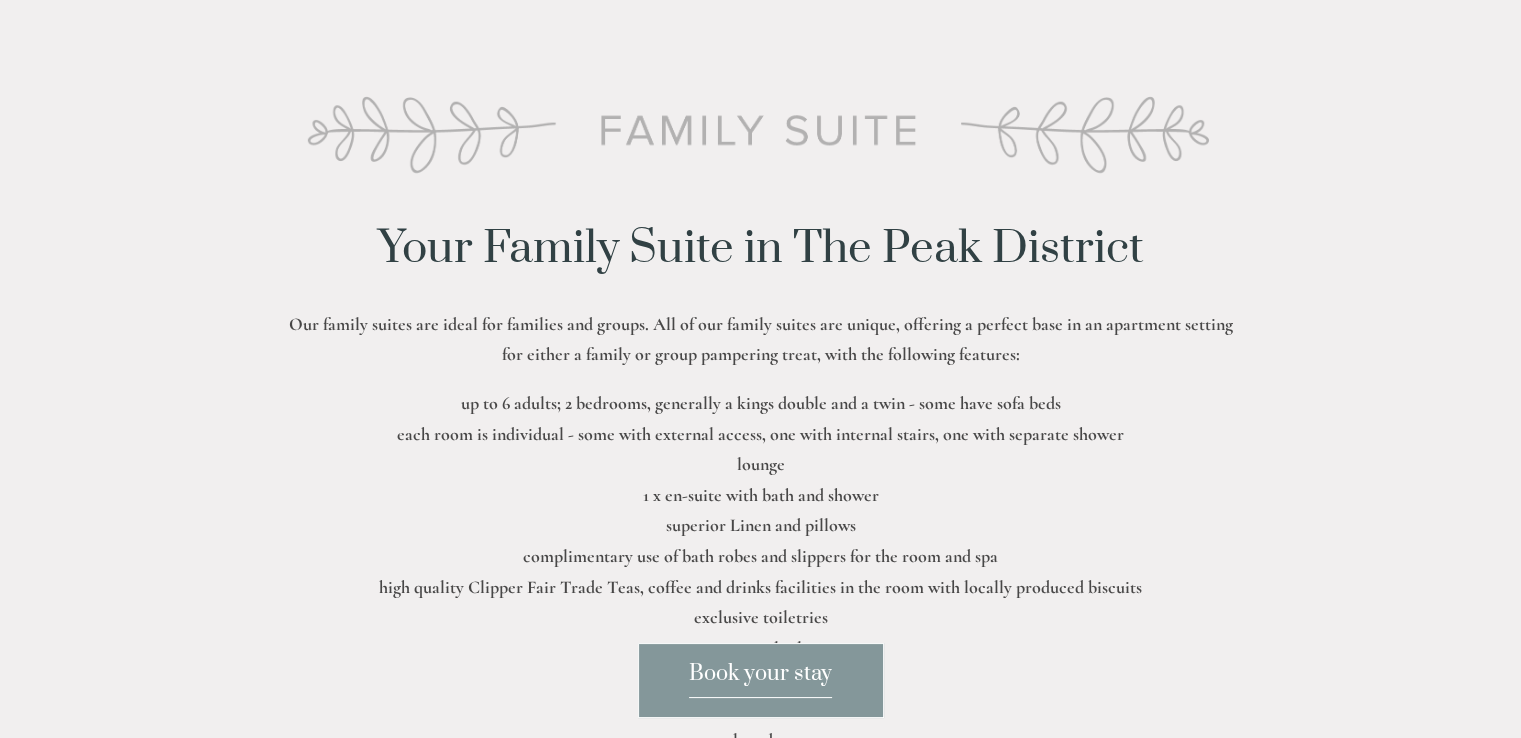 click on "Book your stay" at bounding box center [760, 679] 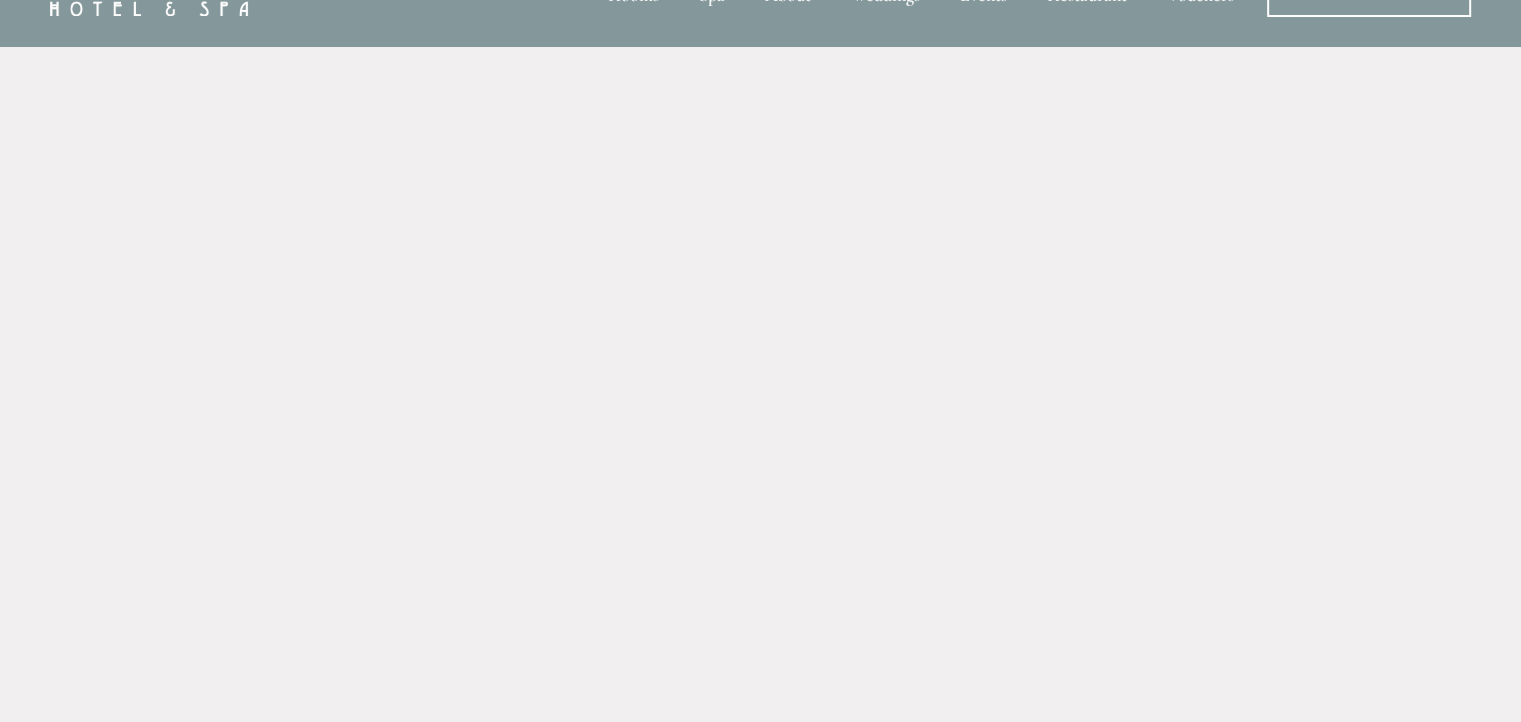 scroll, scrollTop: 0, scrollLeft: 0, axis: both 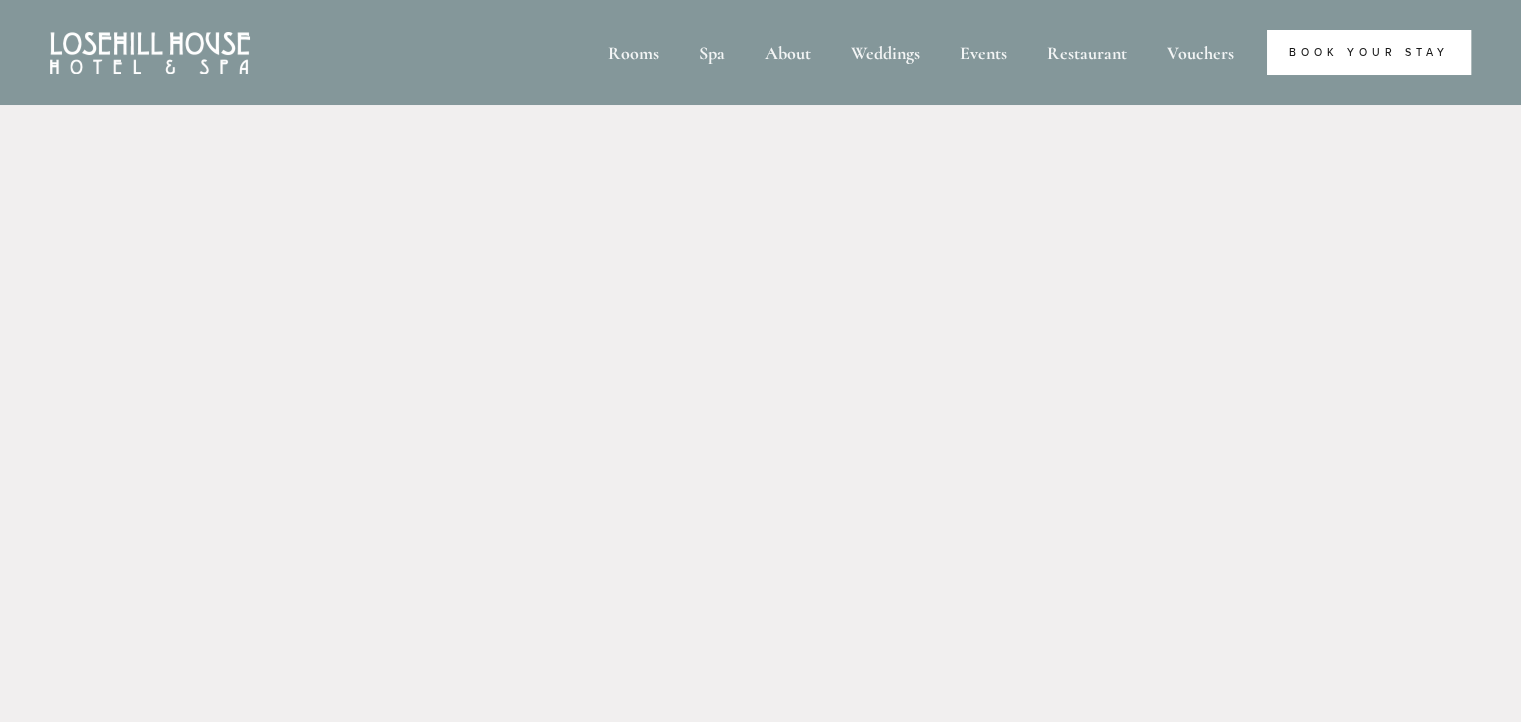click on "Book Your Stay" at bounding box center (1369, 52) 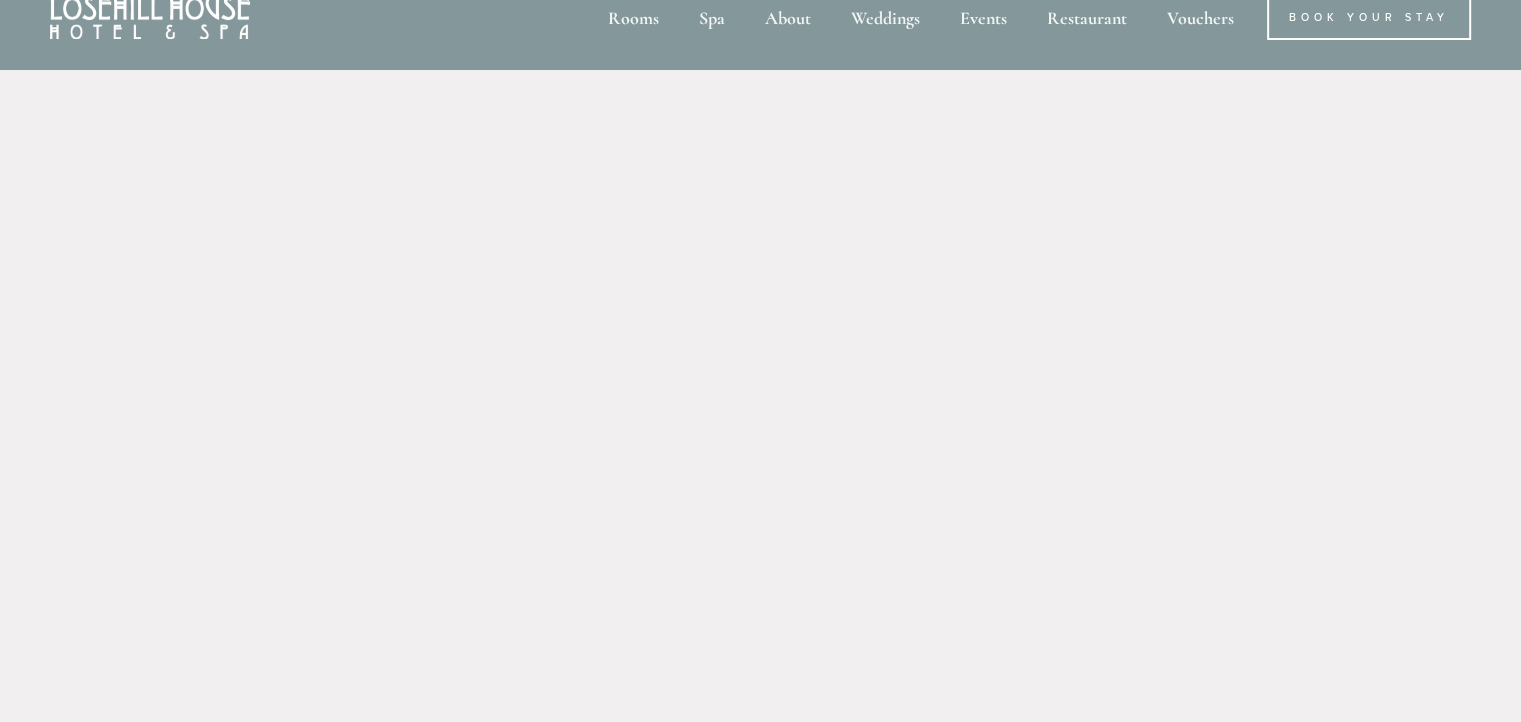 scroll, scrollTop: 0, scrollLeft: 0, axis: both 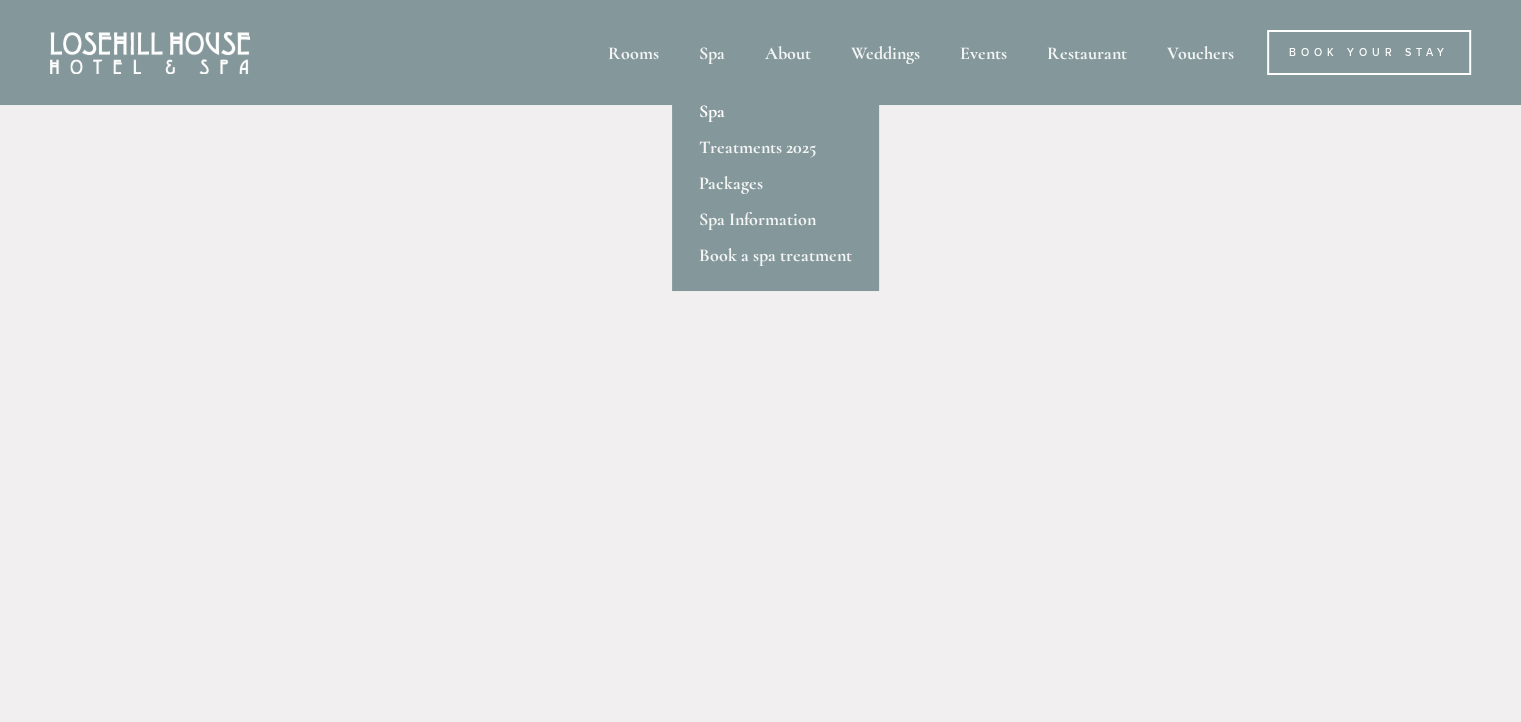 click on "Spa" at bounding box center [775, 111] 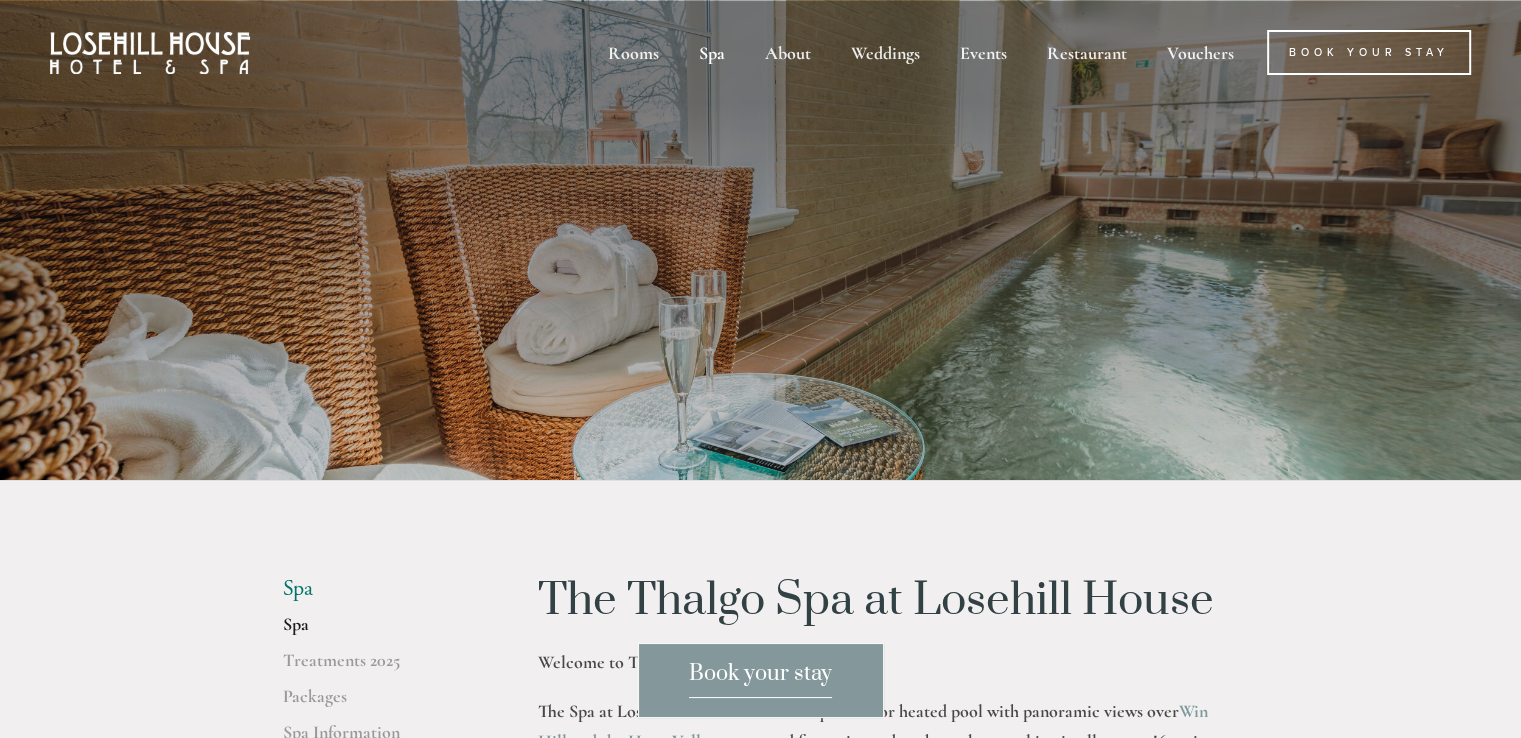 scroll, scrollTop: 100, scrollLeft: 0, axis: vertical 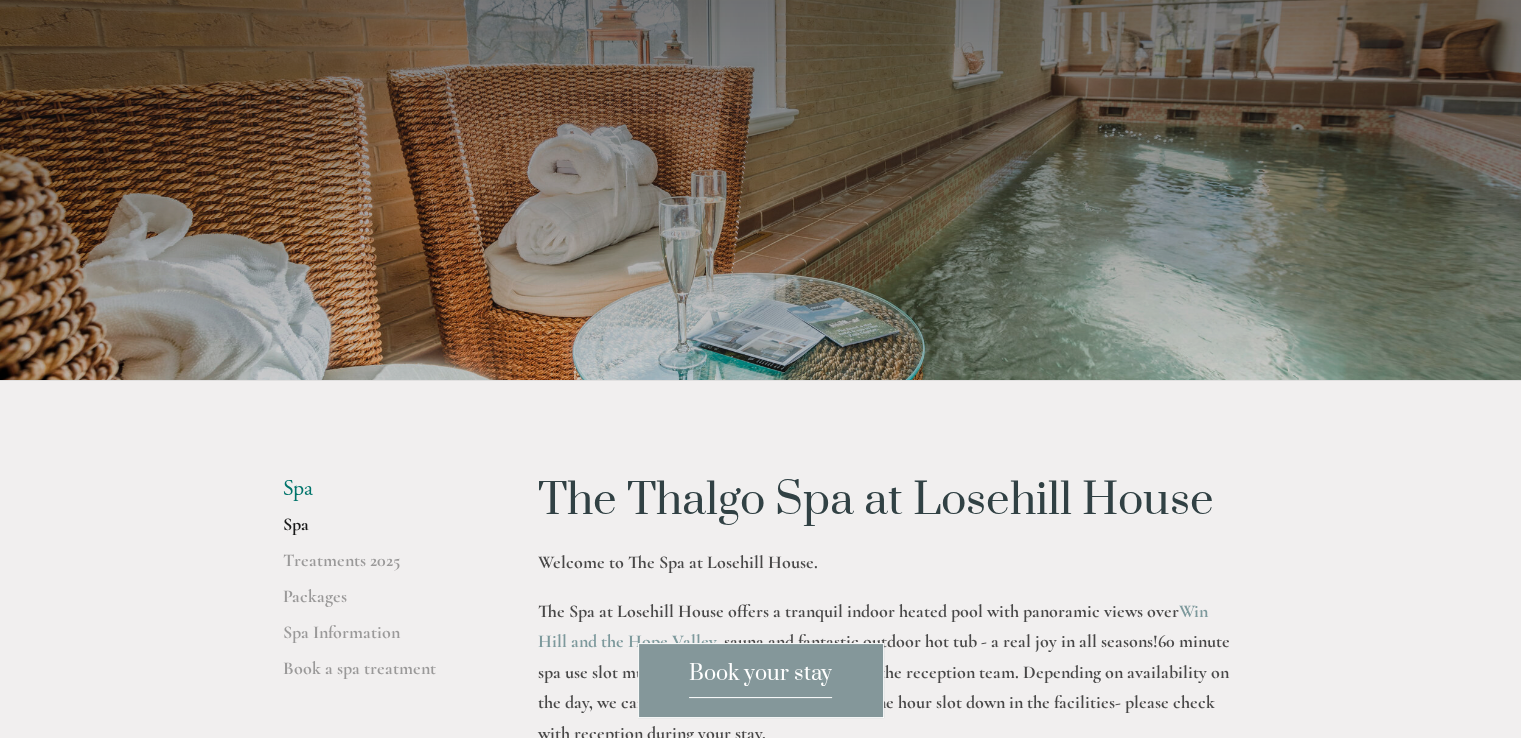 click on "Spa" at bounding box center [378, 531] 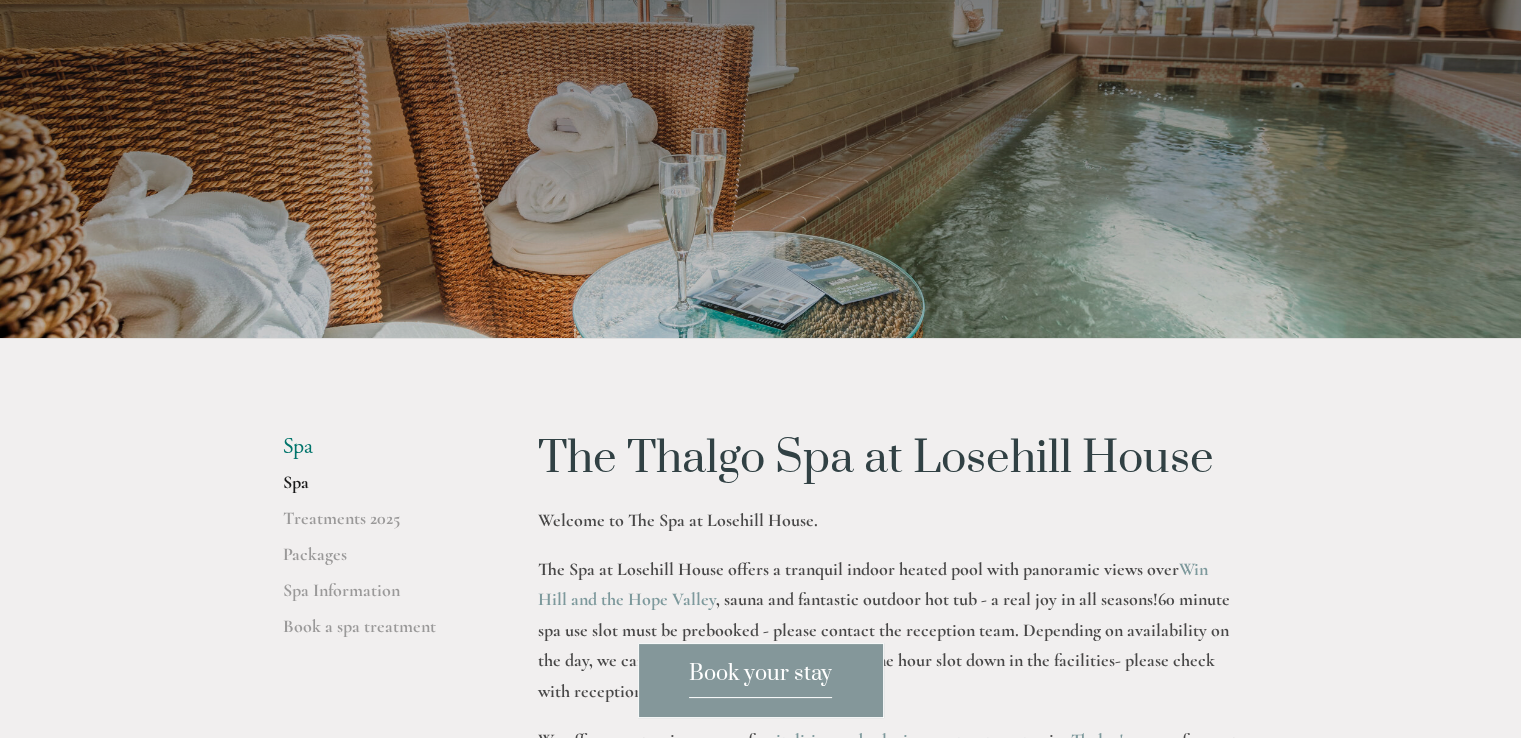 scroll, scrollTop: 300, scrollLeft: 0, axis: vertical 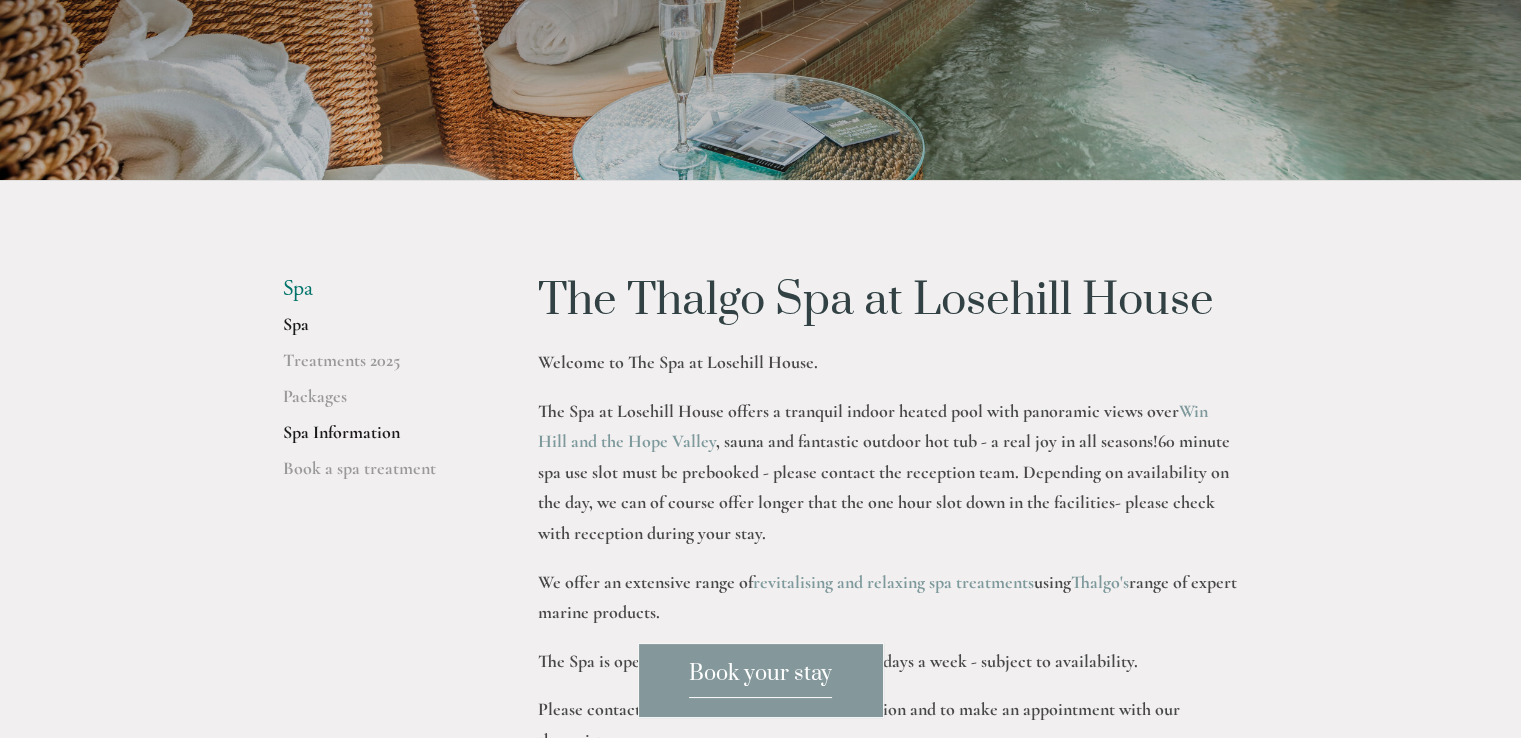 click on "Spa Information" at bounding box center (378, 439) 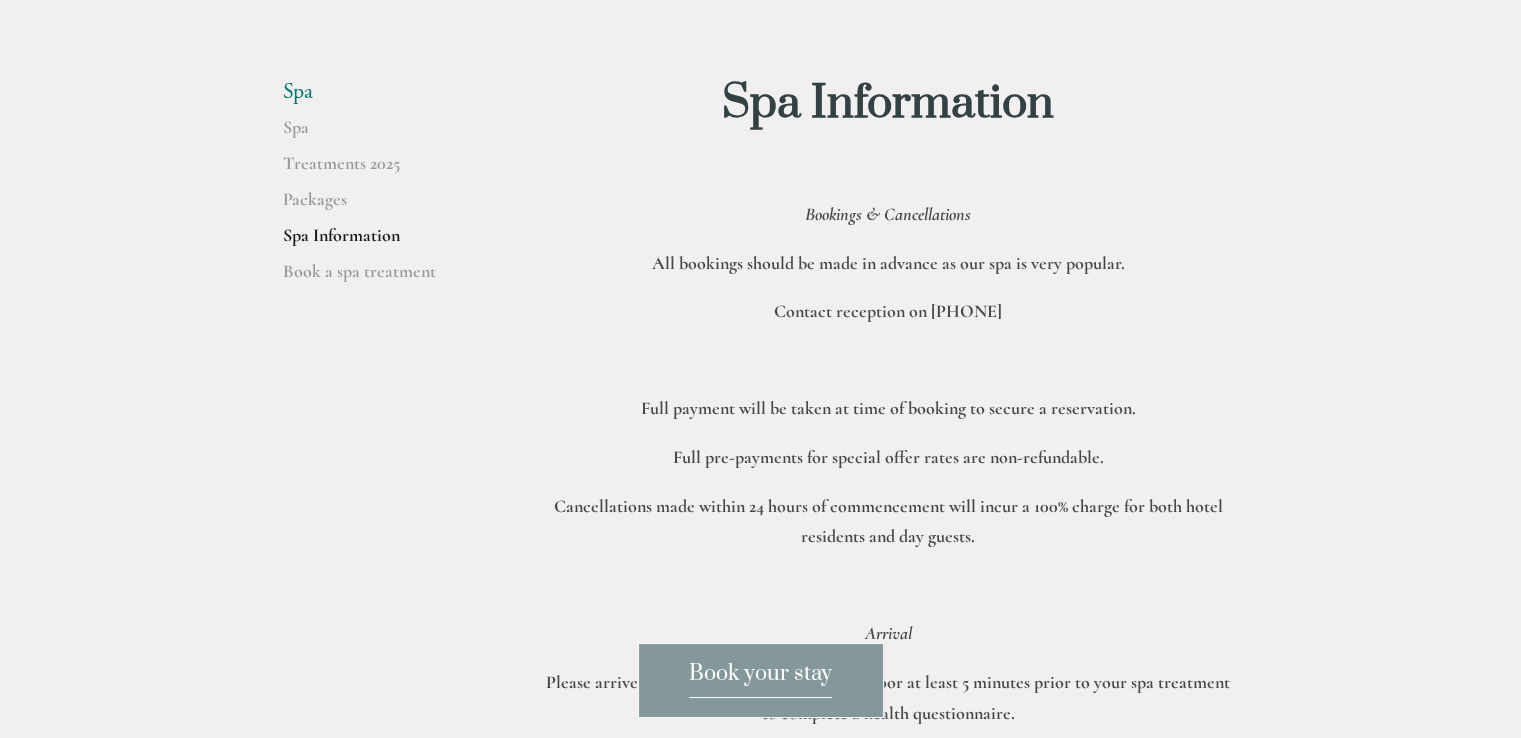 scroll, scrollTop: 0, scrollLeft: 0, axis: both 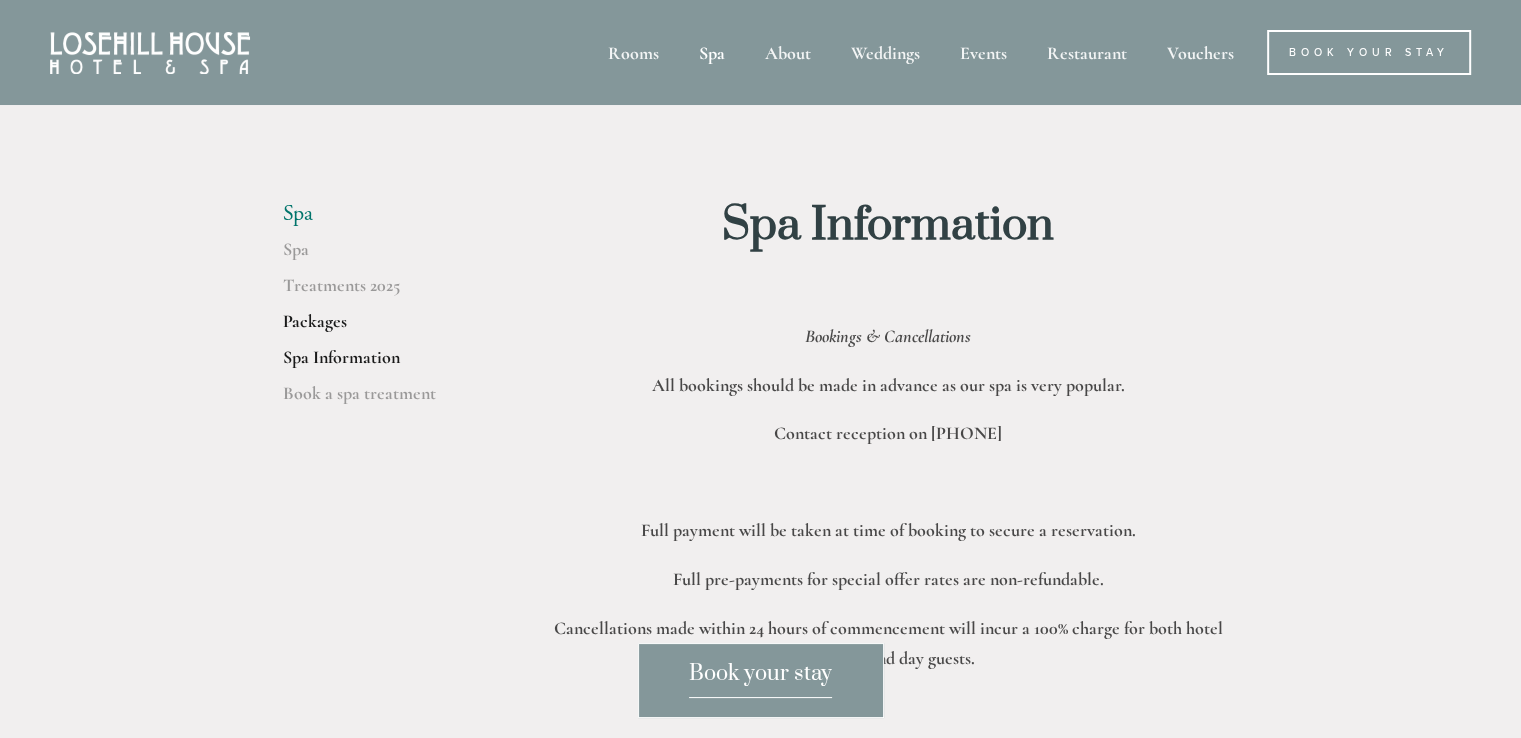 click on "Packages" at bounding box center (378, 328) 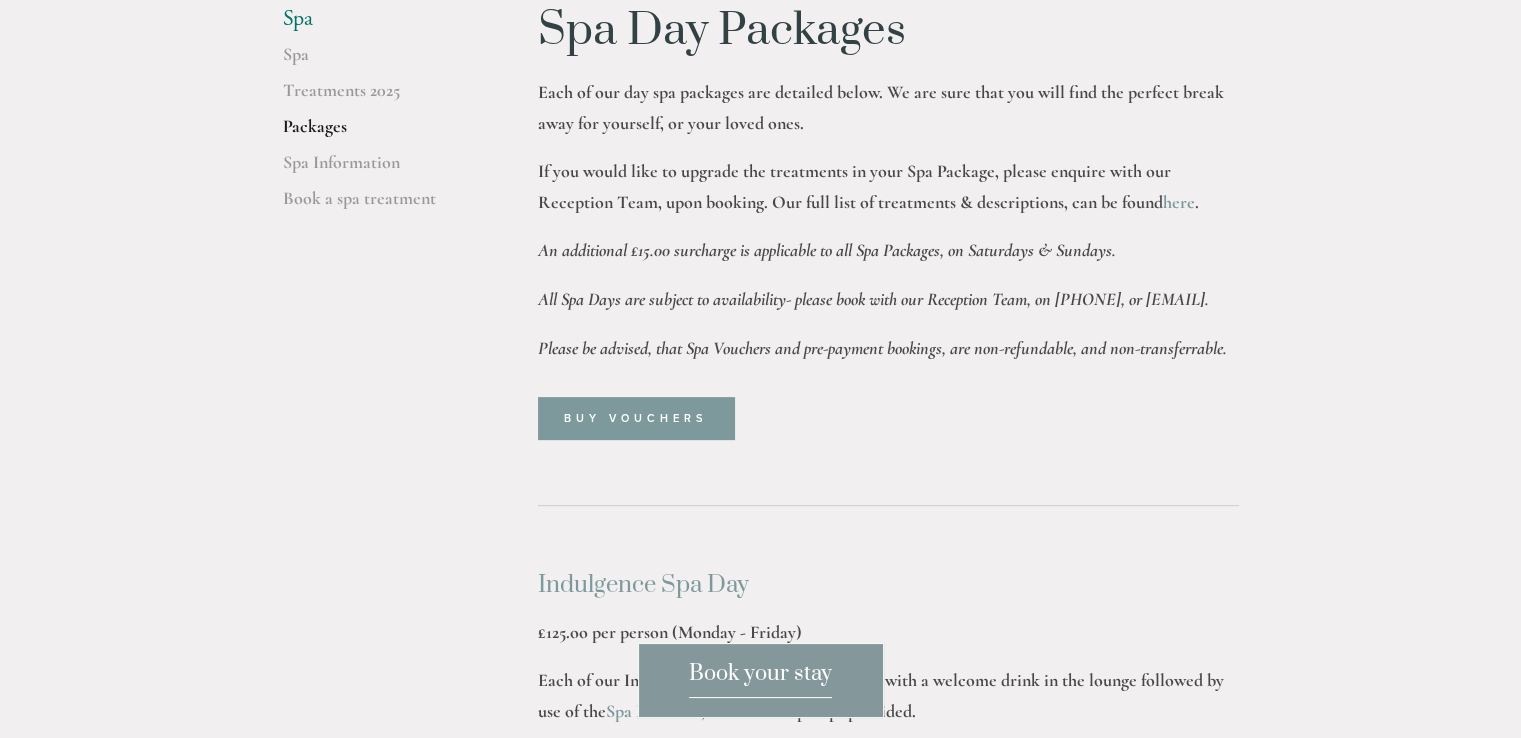scroll, scrollTop: 400, scrollLeft: 0, axis: vertical 